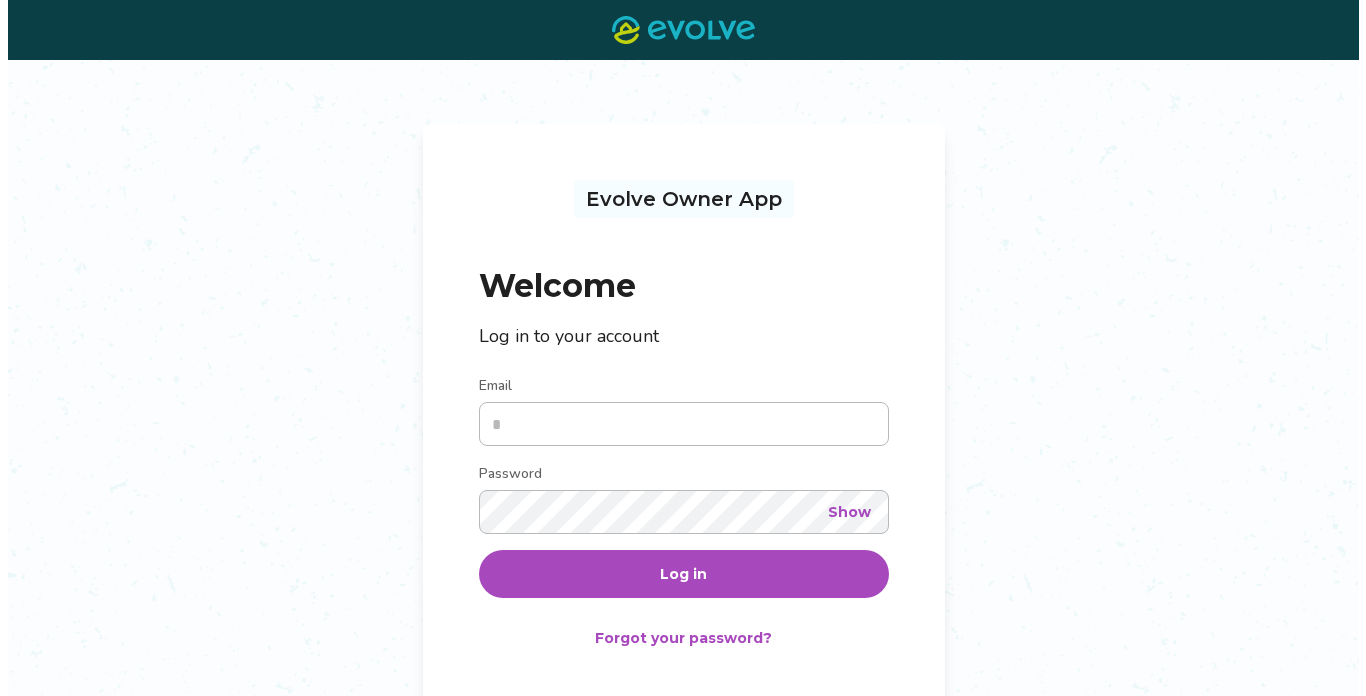 scroll, scrollTop: 0, scrollLeft: 0, axis: both 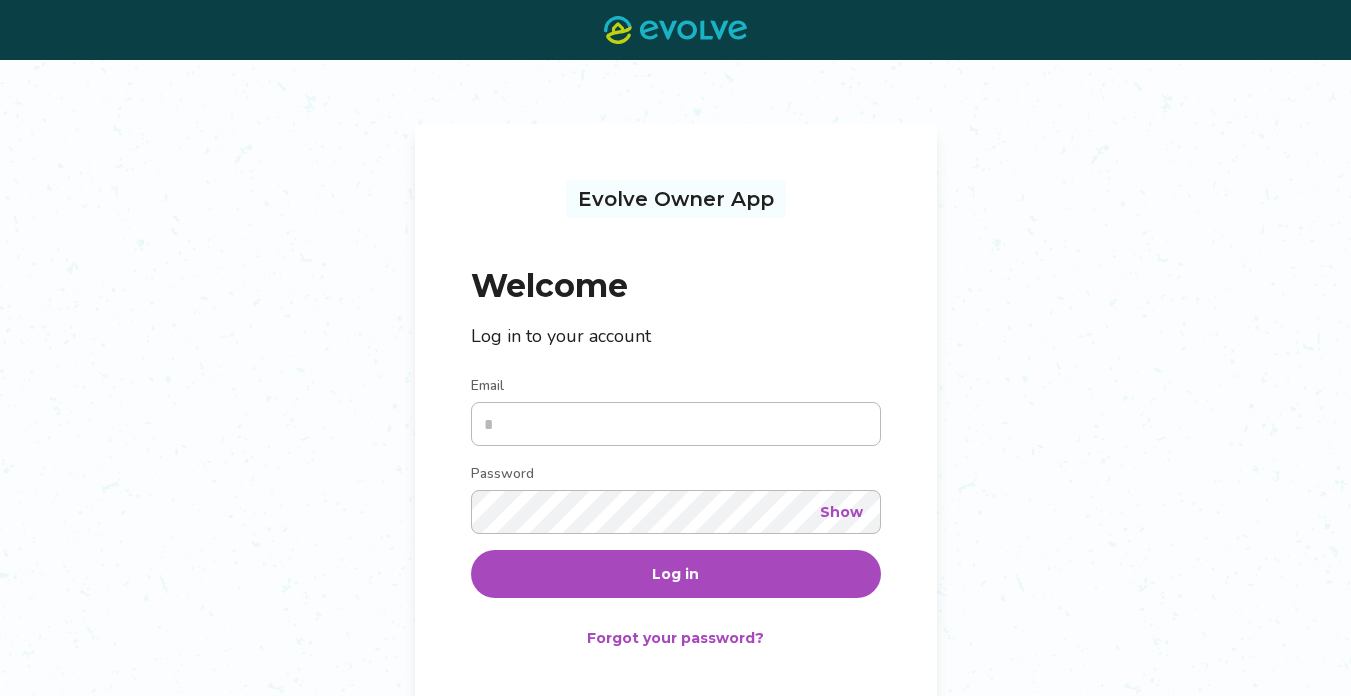 click on "Email" at bounding box center [676, 424] 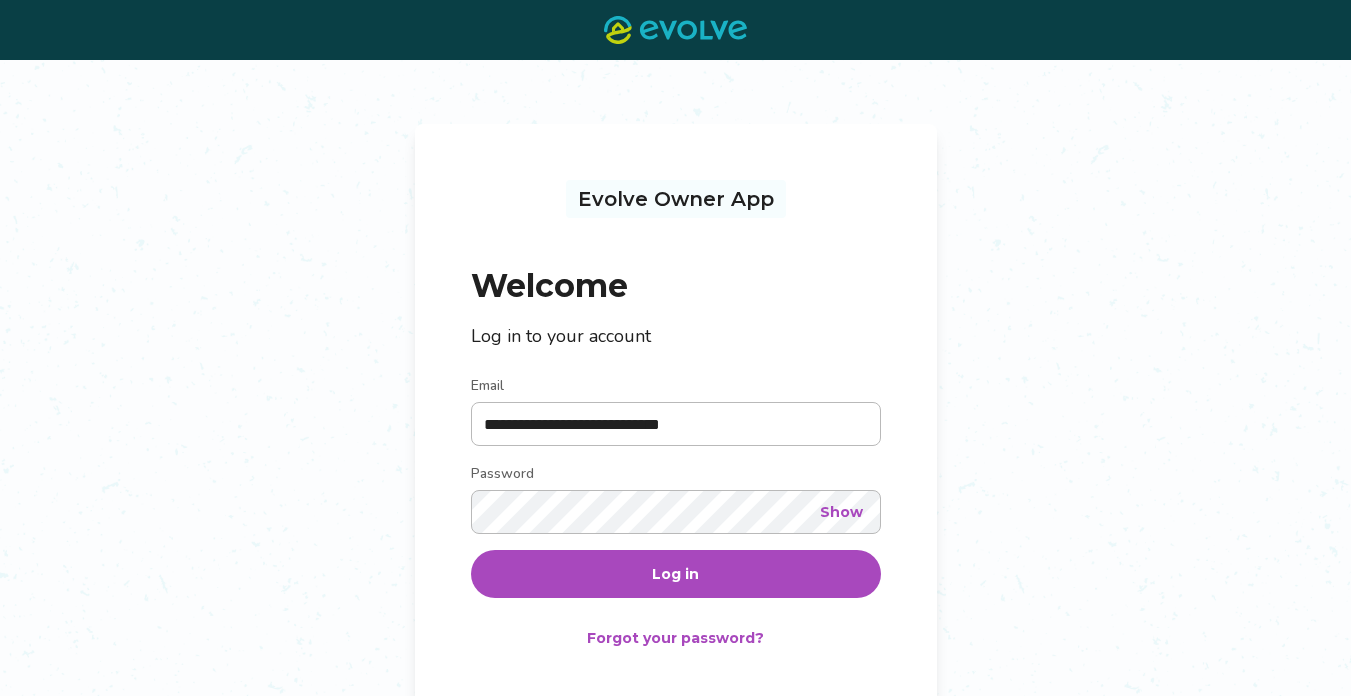 click on "Log in" at bounding box center (675, 574) 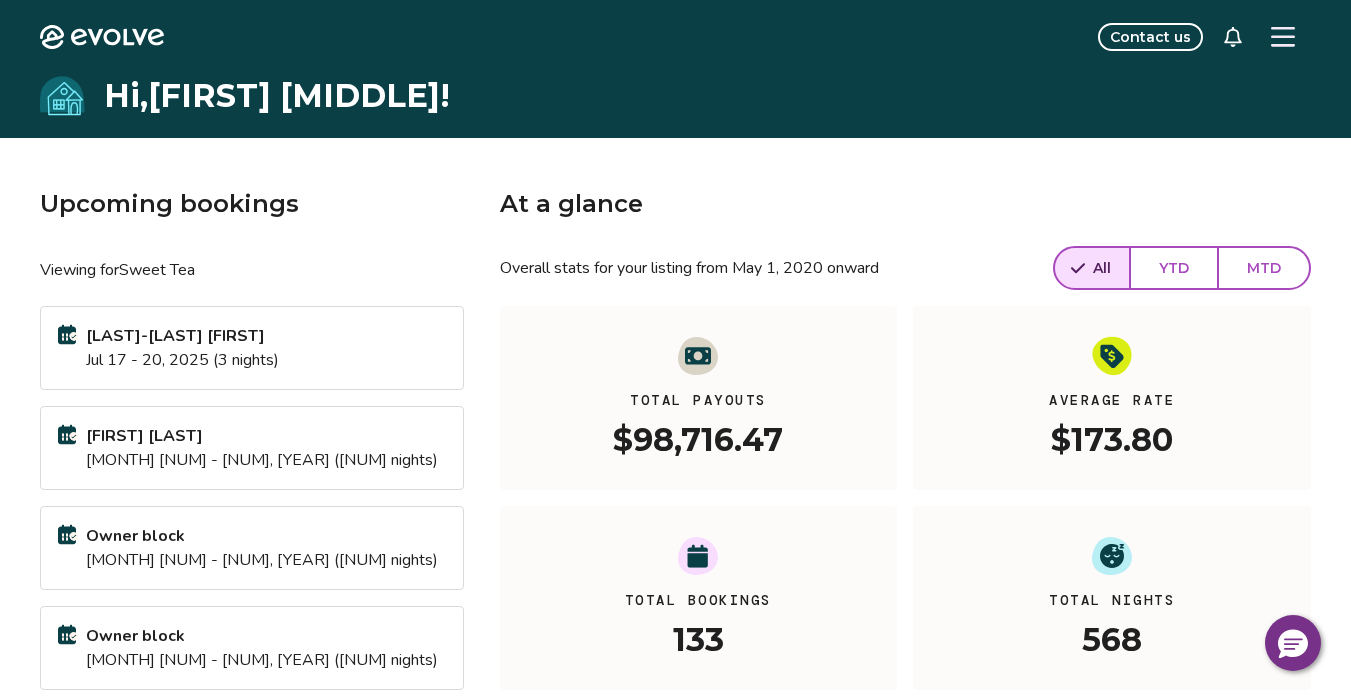 click 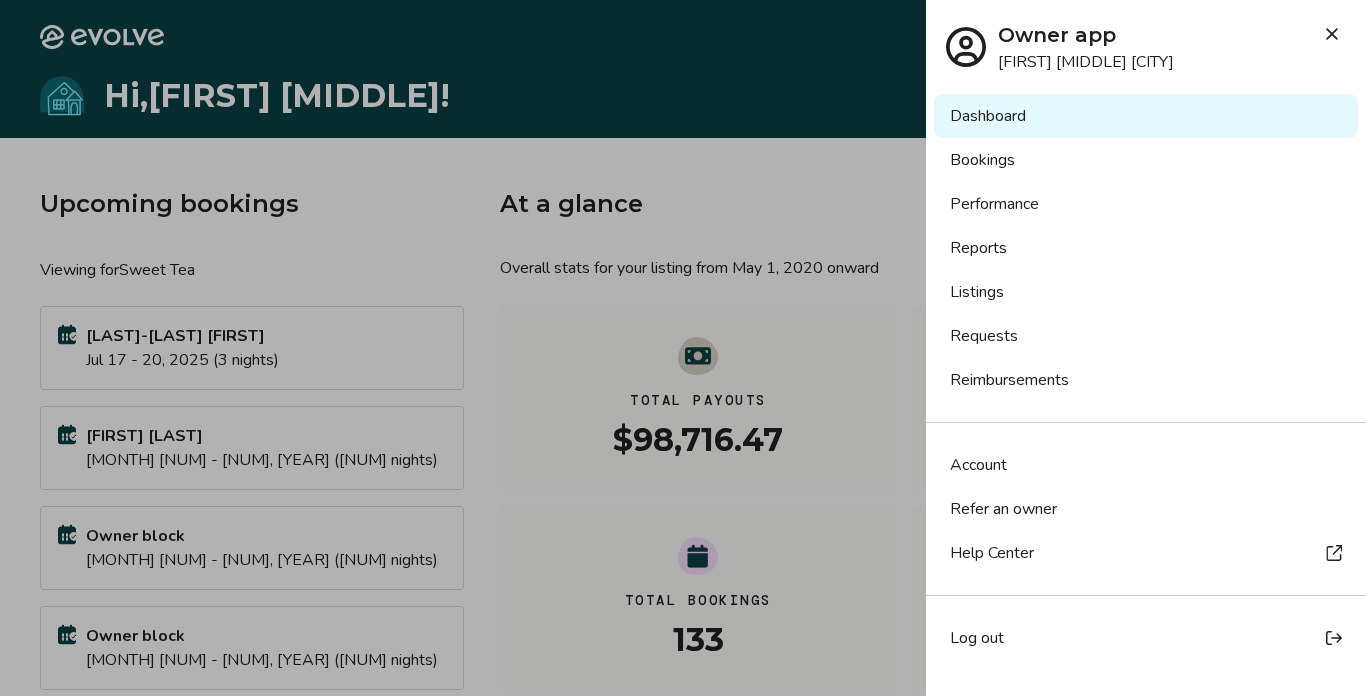 click on "Log out" at bounding box center [977, 638] 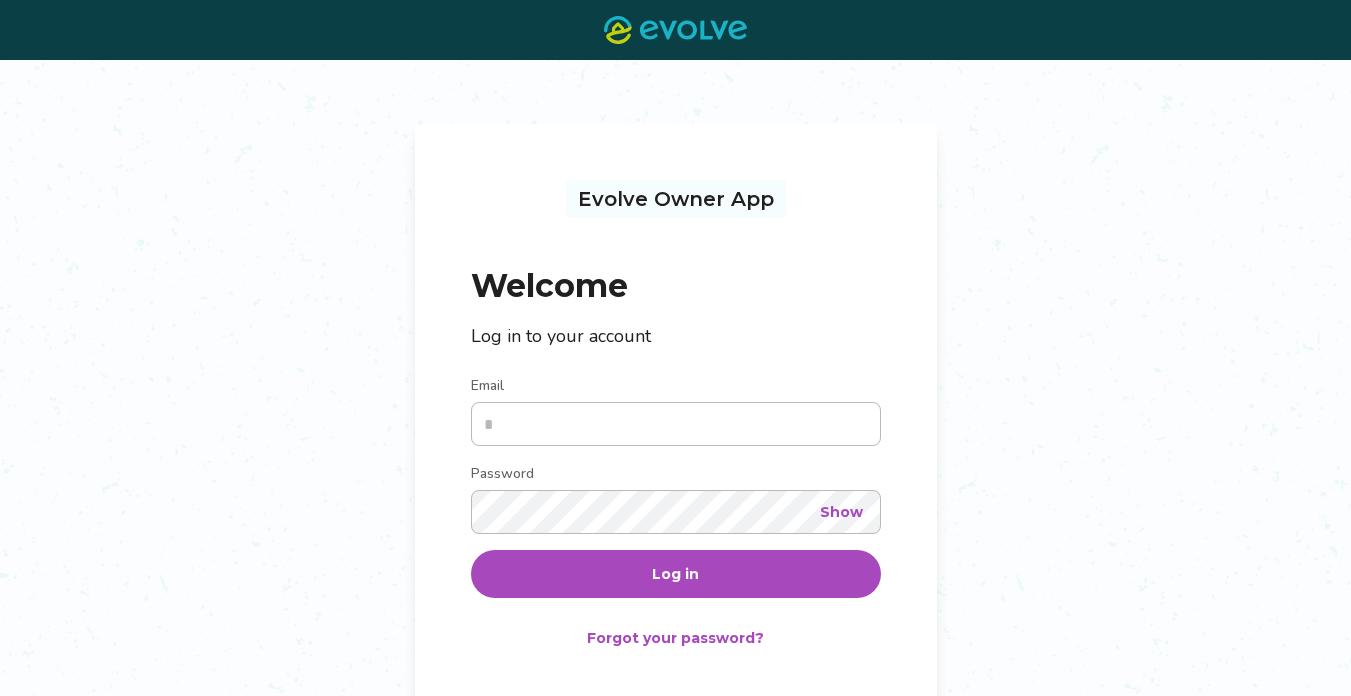 scroll, scrollTop: 0, scrollLeft: 0, axis: both 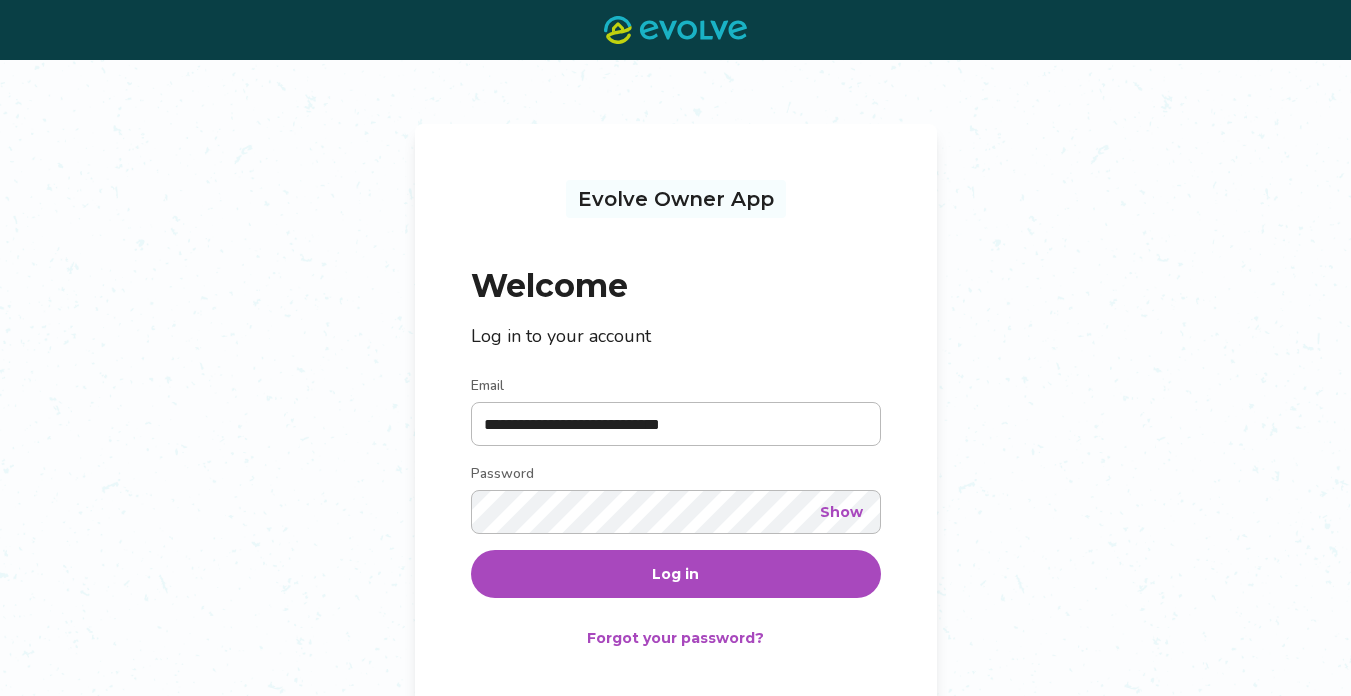 click on "Log in" at bounding box center [676, 574] 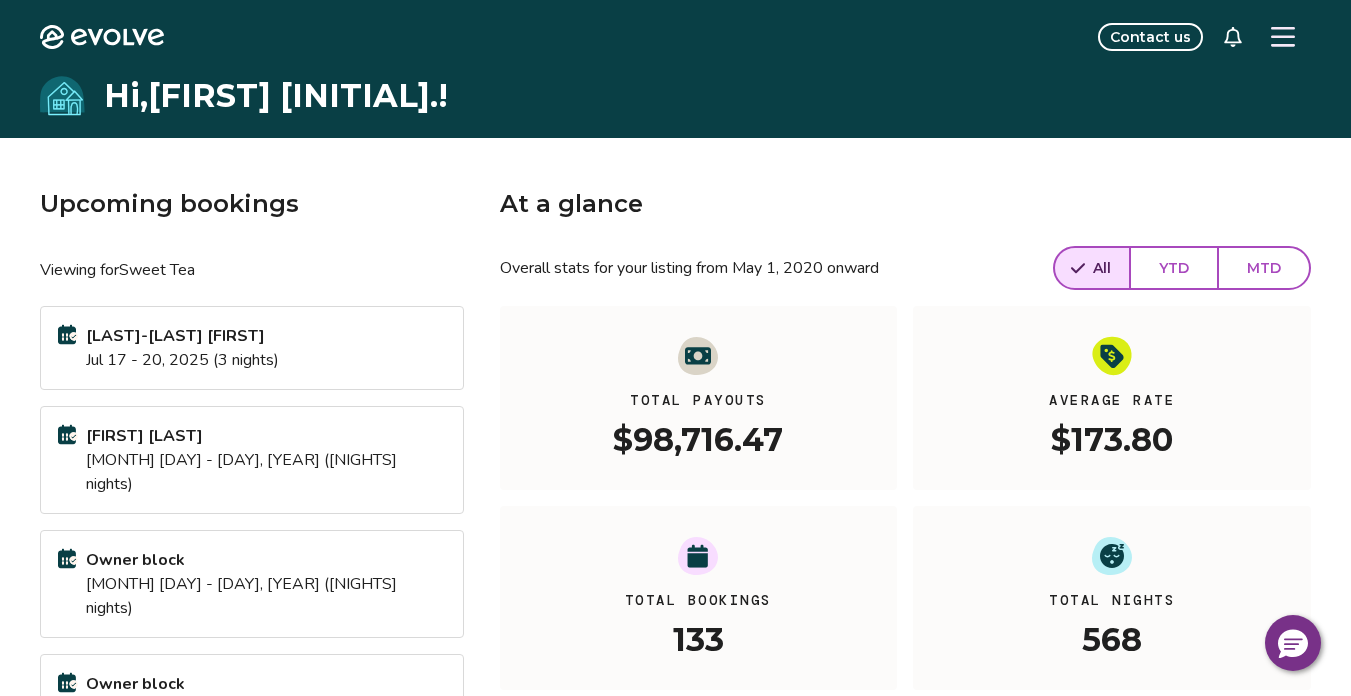 click 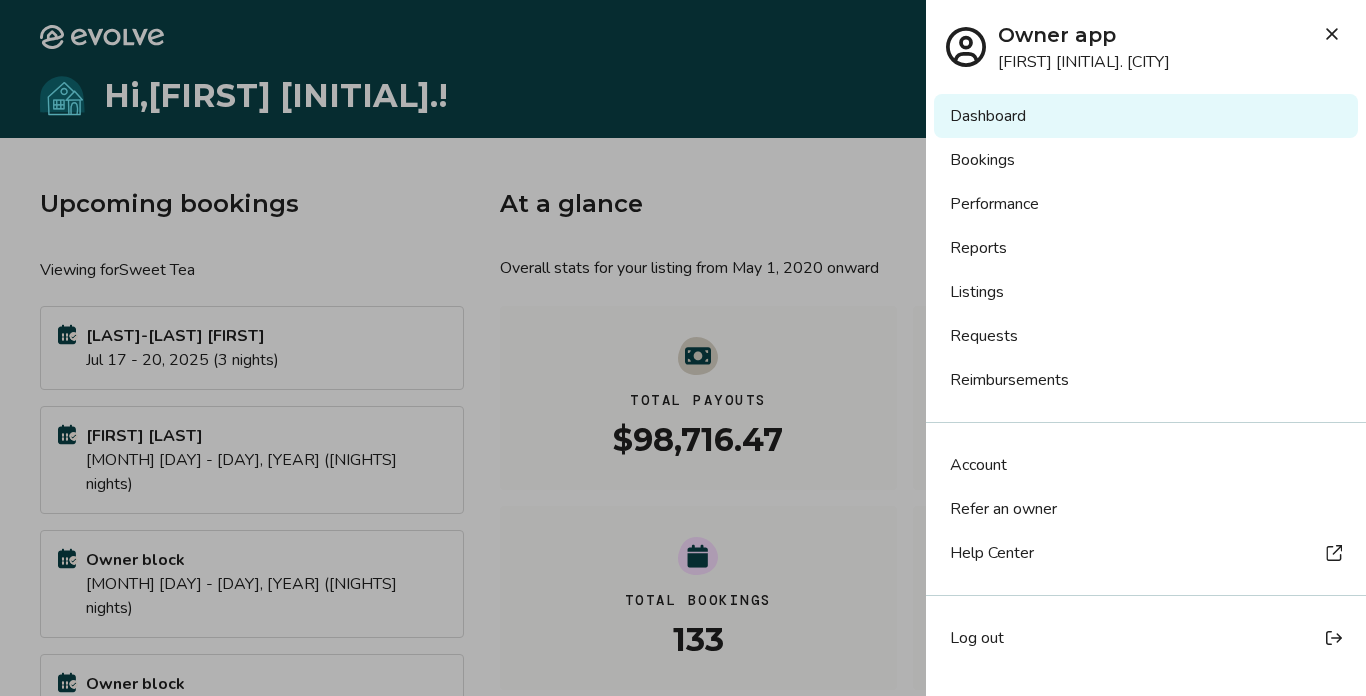 click on "Bookings" at bounding box center [1146, 160] 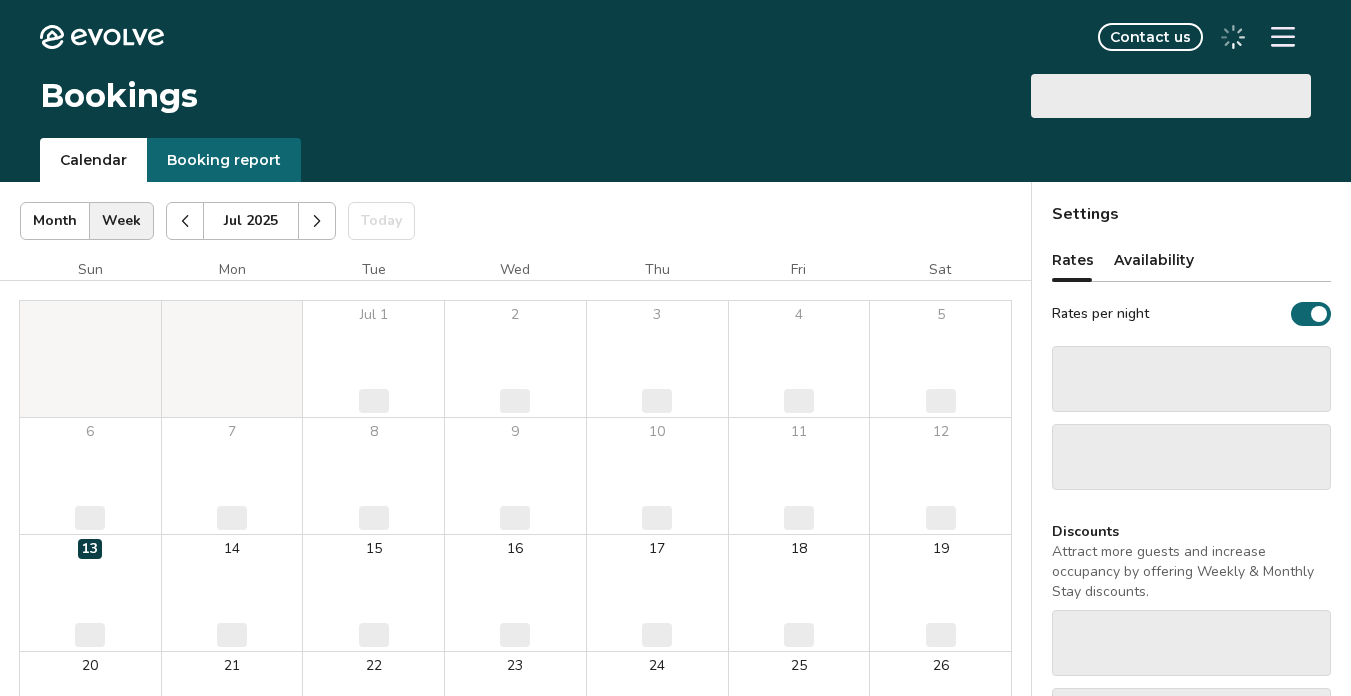scroll, scrollTop: 0, scrollLeft: 0, axis: both 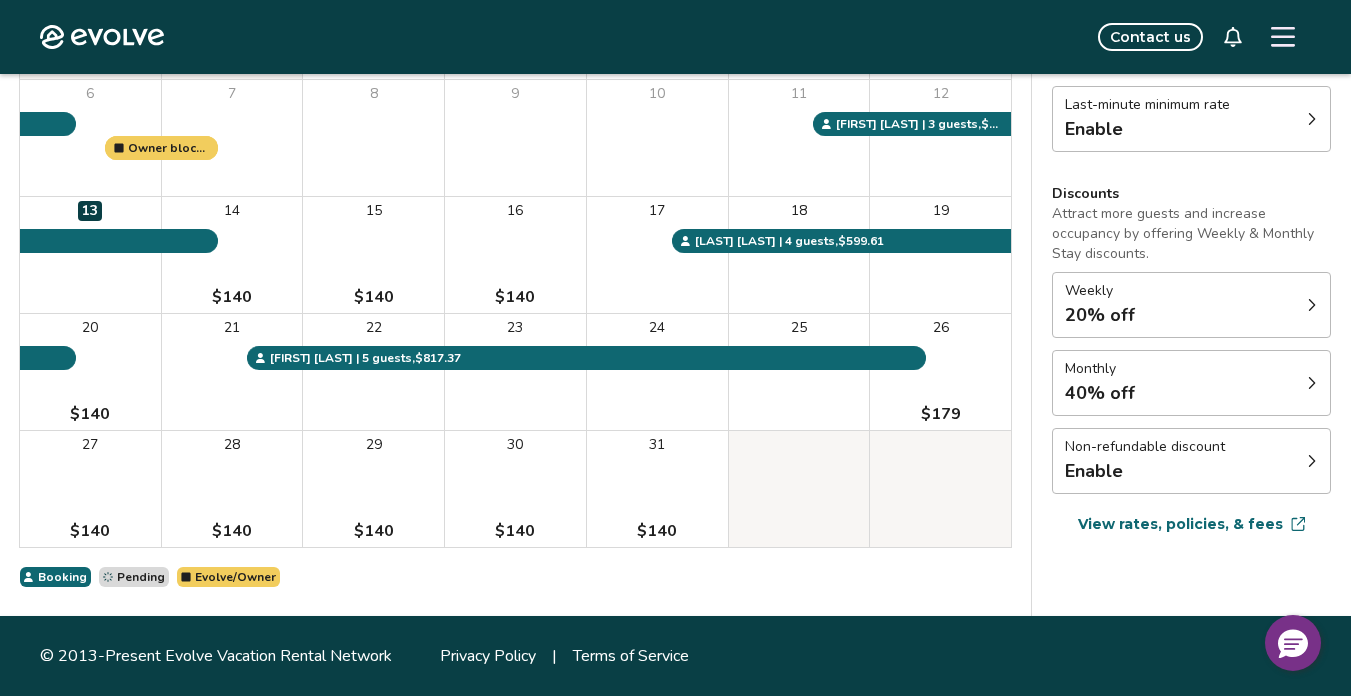 click on "View rates, policies, & fees" at bounding box center [1180, 524] 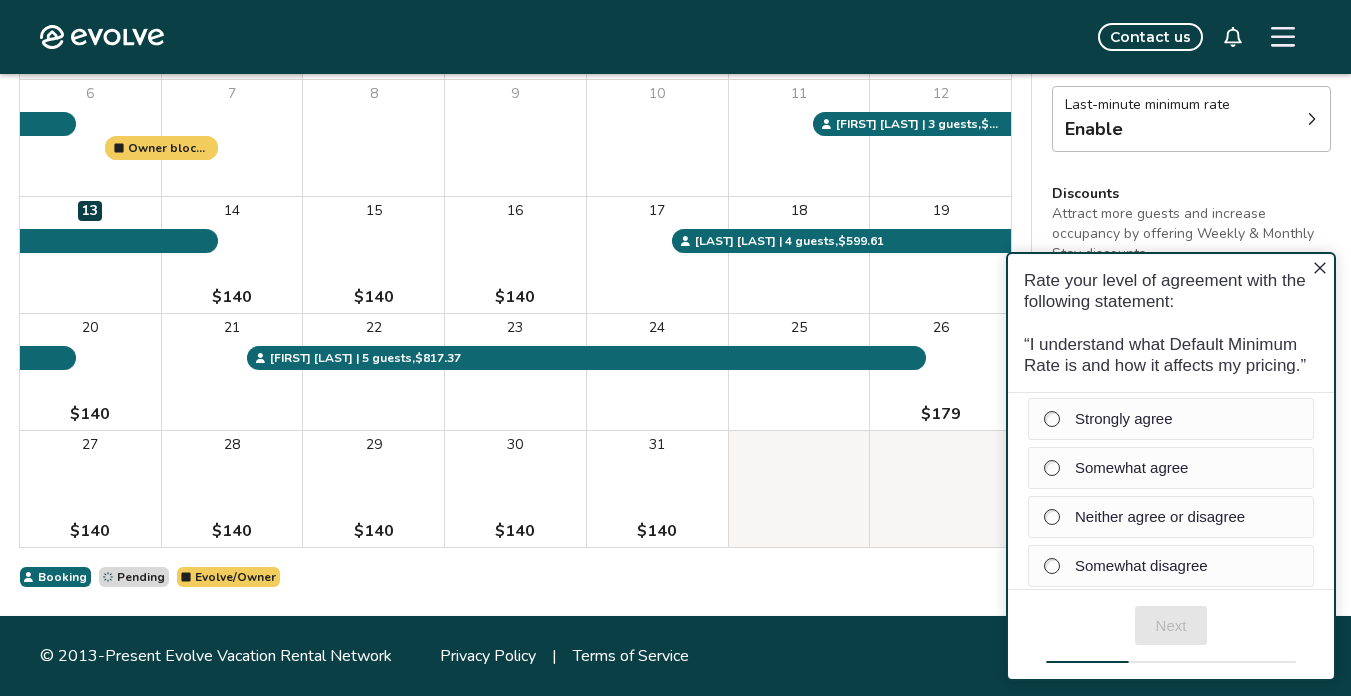 scroll, scrollTop: 0, scrollLeft: 0, axis: both 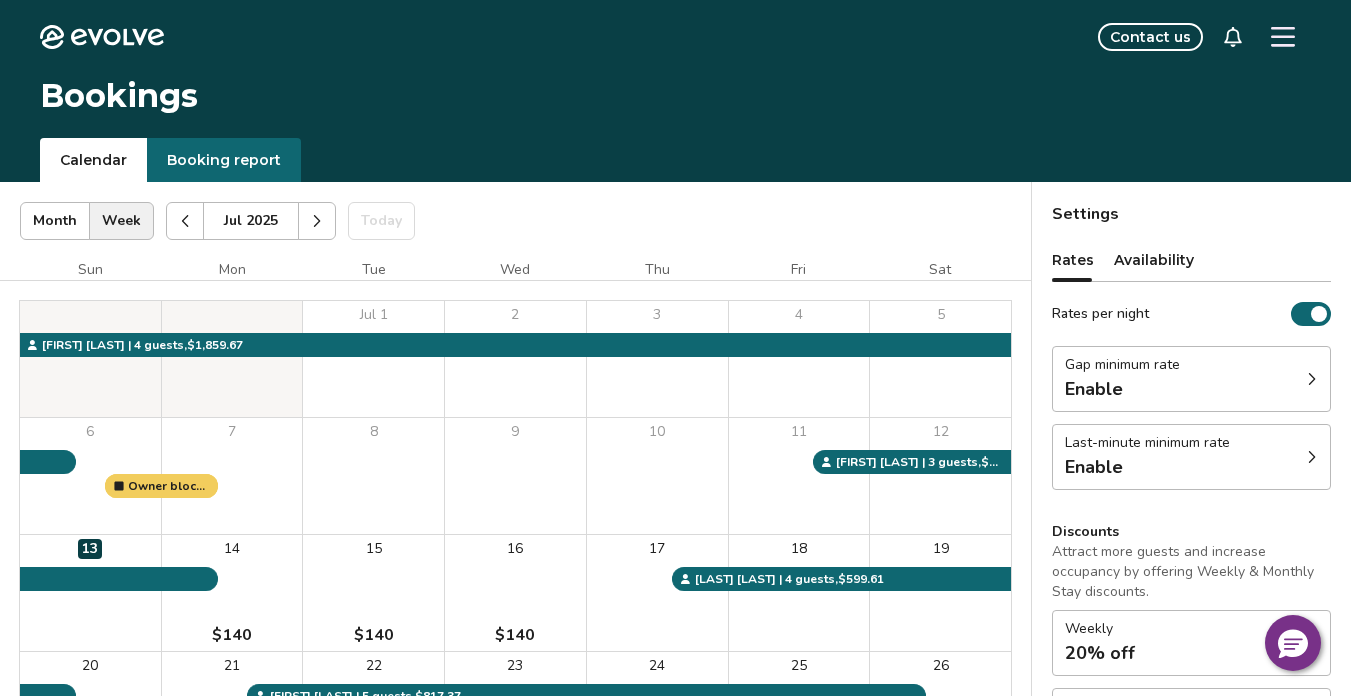 click 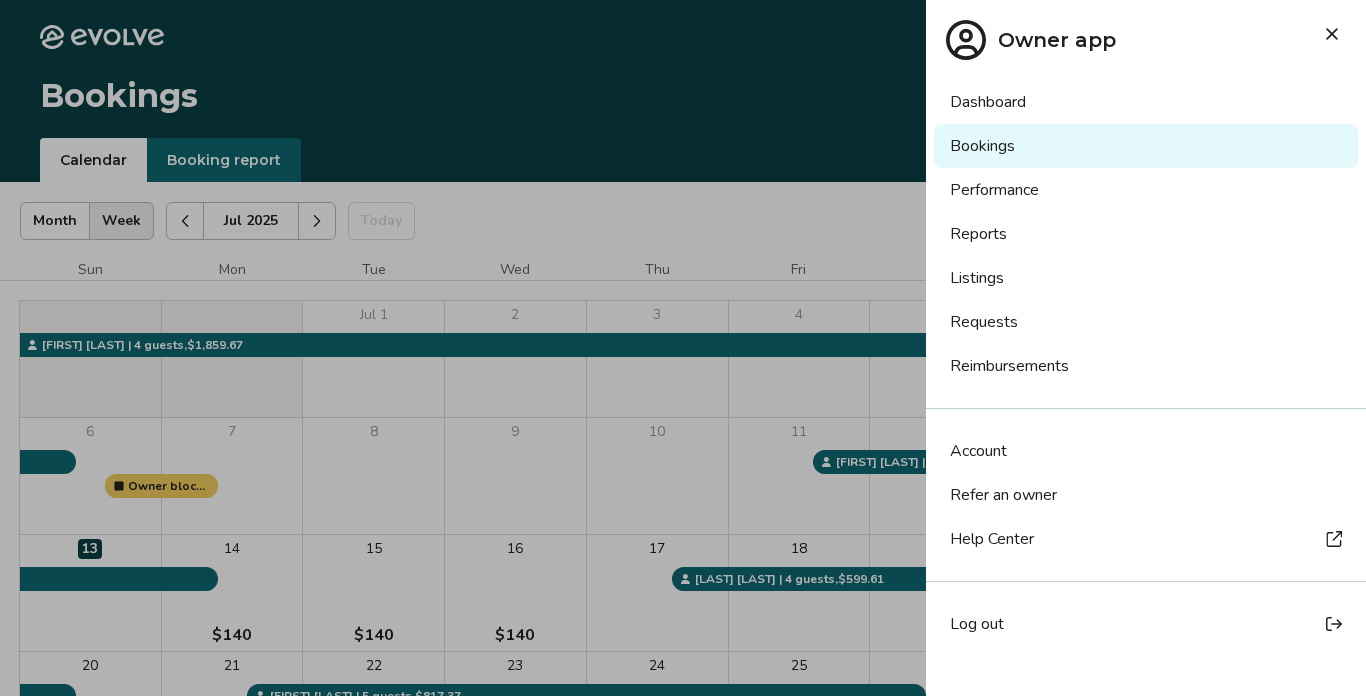 click on "Log out" at bounding box center (977, 624) 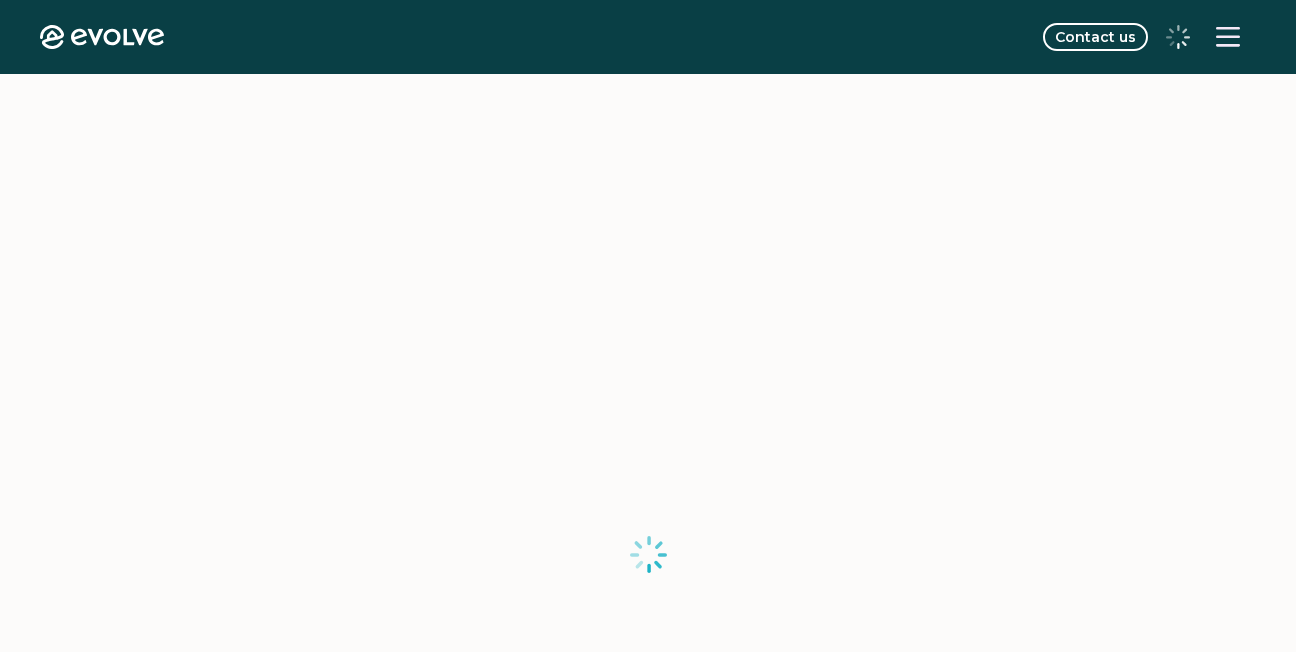 scroll, scrollTop: 0, scrollLeft: 0, axis: both 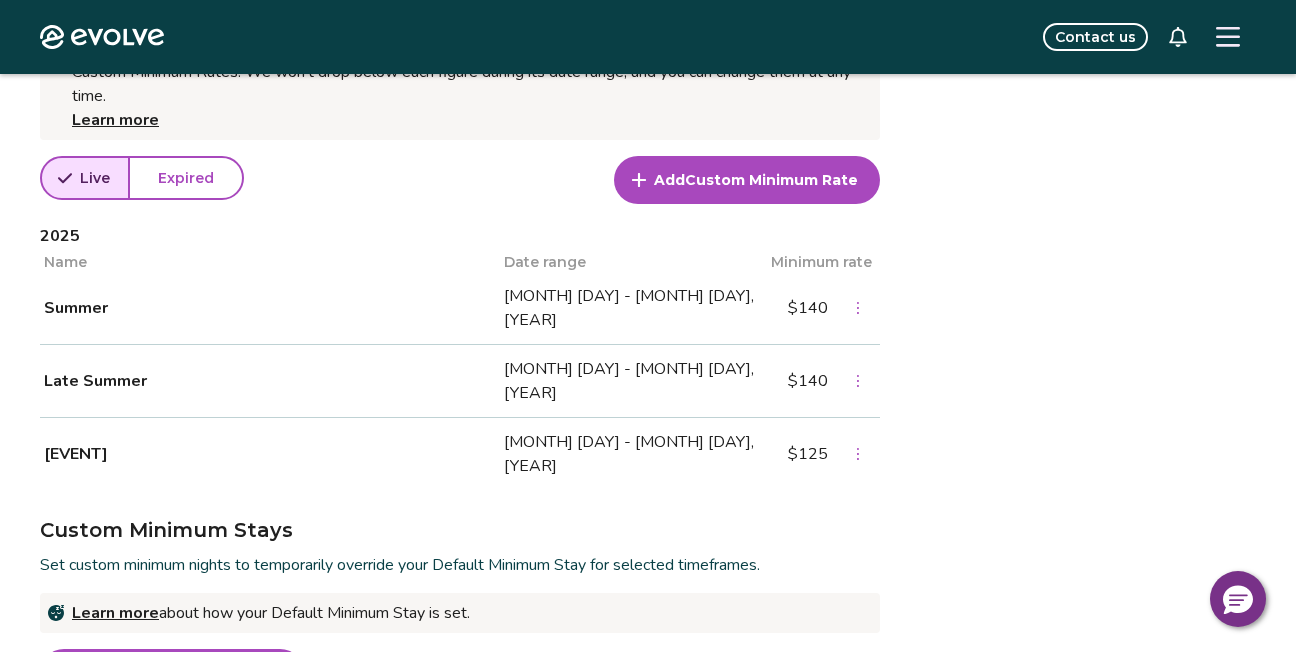 click 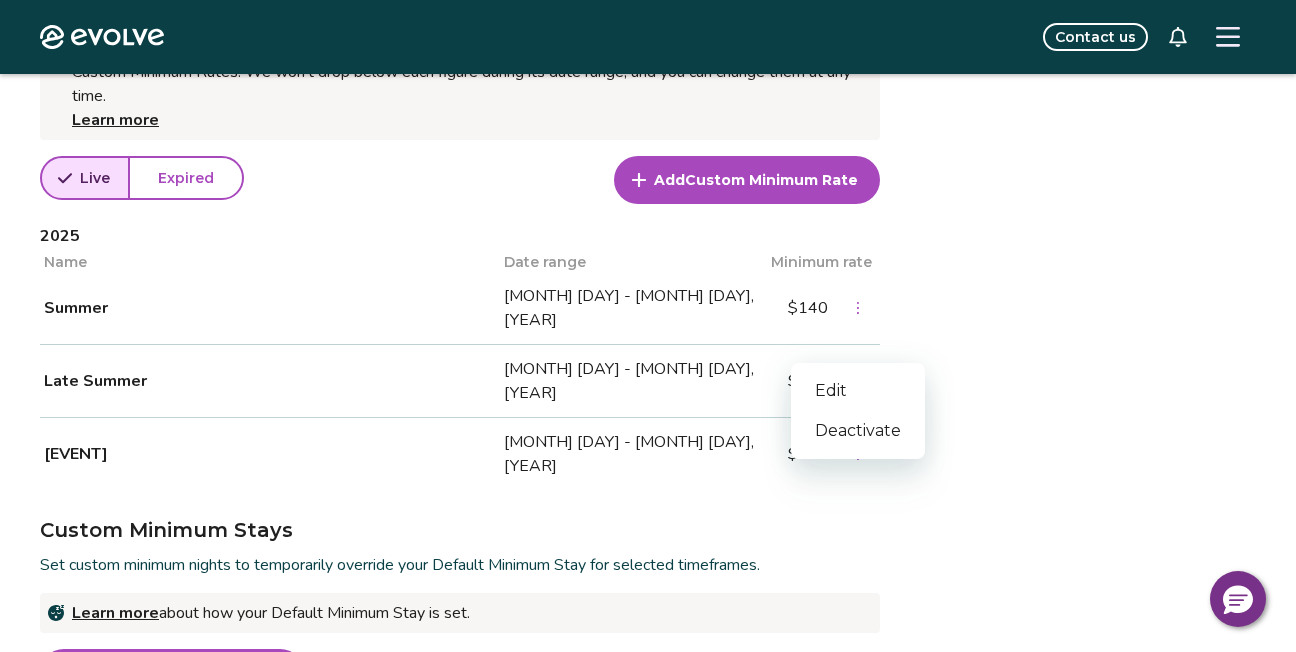 click on "Edit" at bounding box center [858, 391] 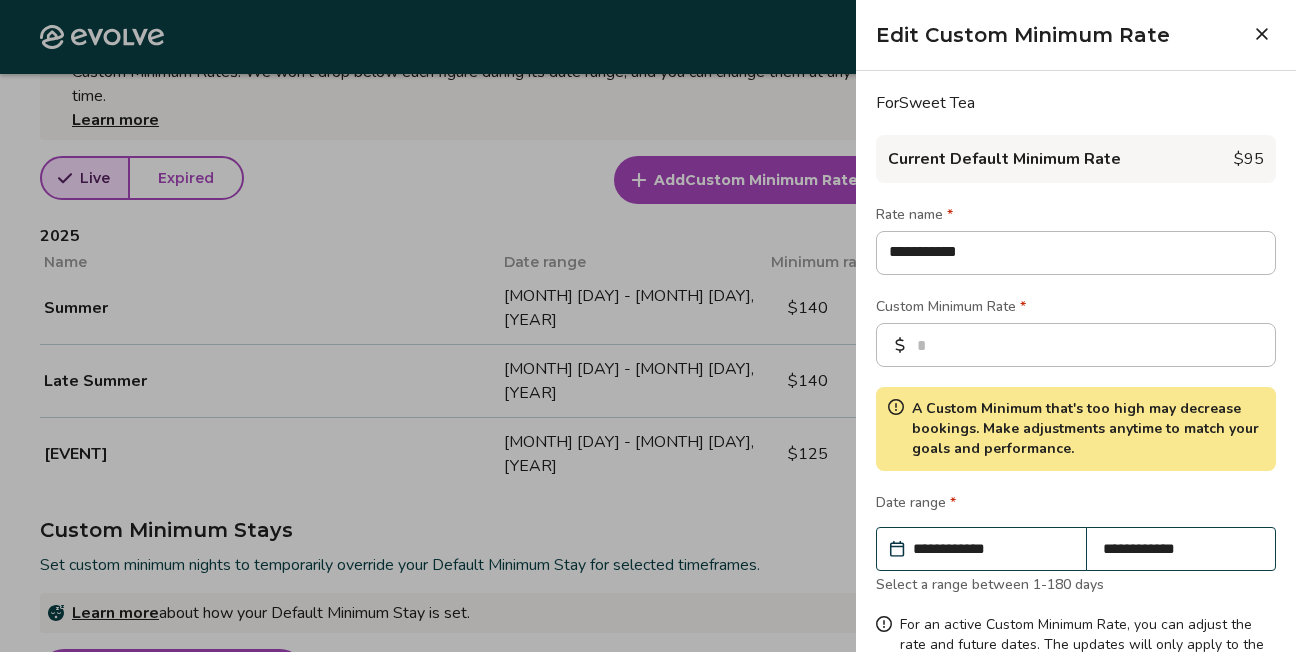 type on "*" 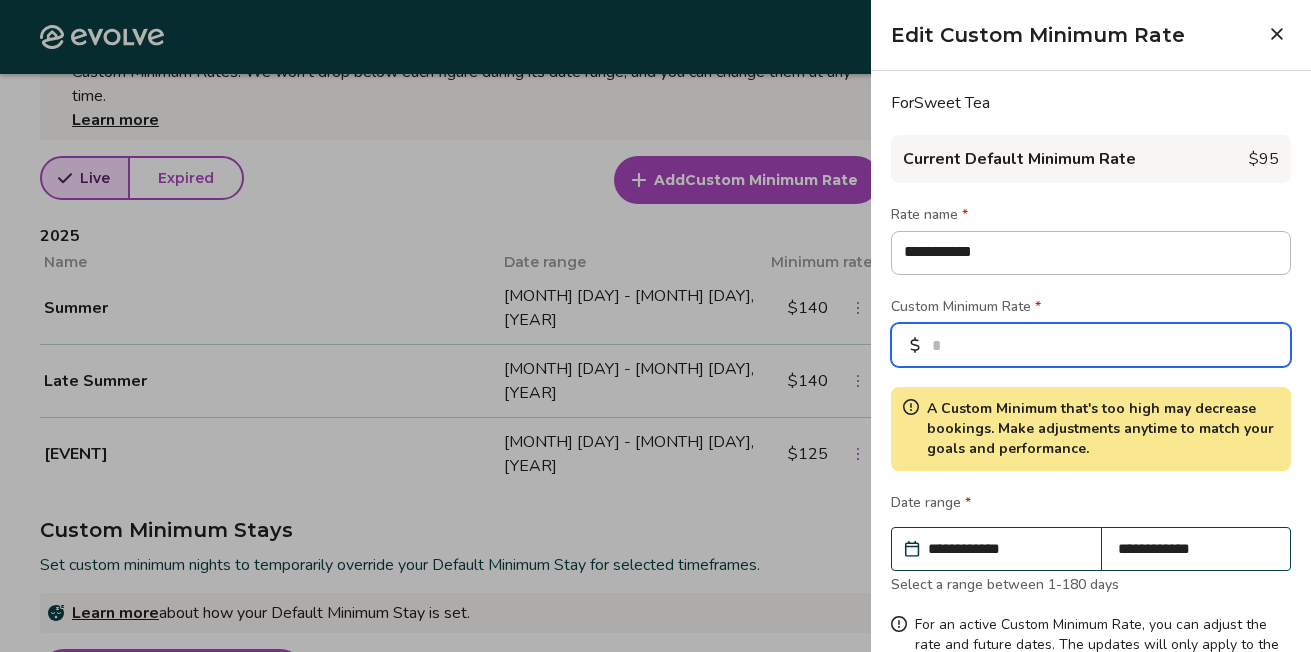 drag, startPoint x: 1041, startPoint y: 342, endPoint x: 1004, endPoint y: 347, distance: 37.336308 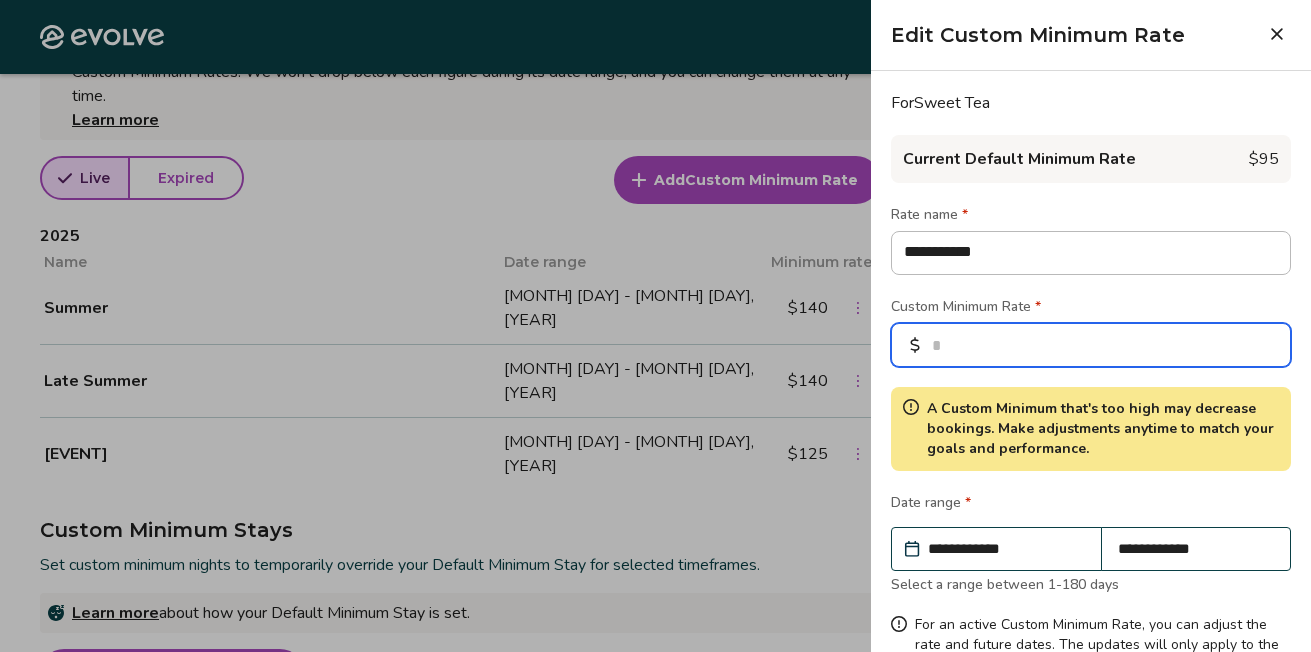 type on "*" 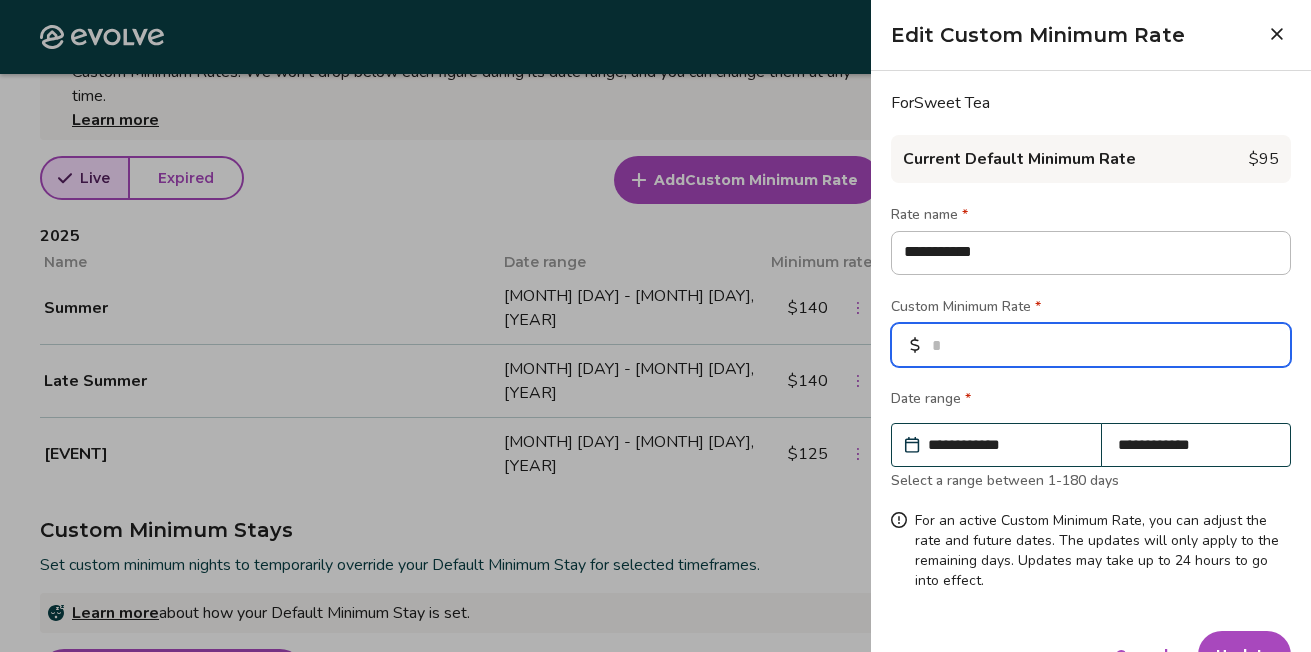 type on "**" 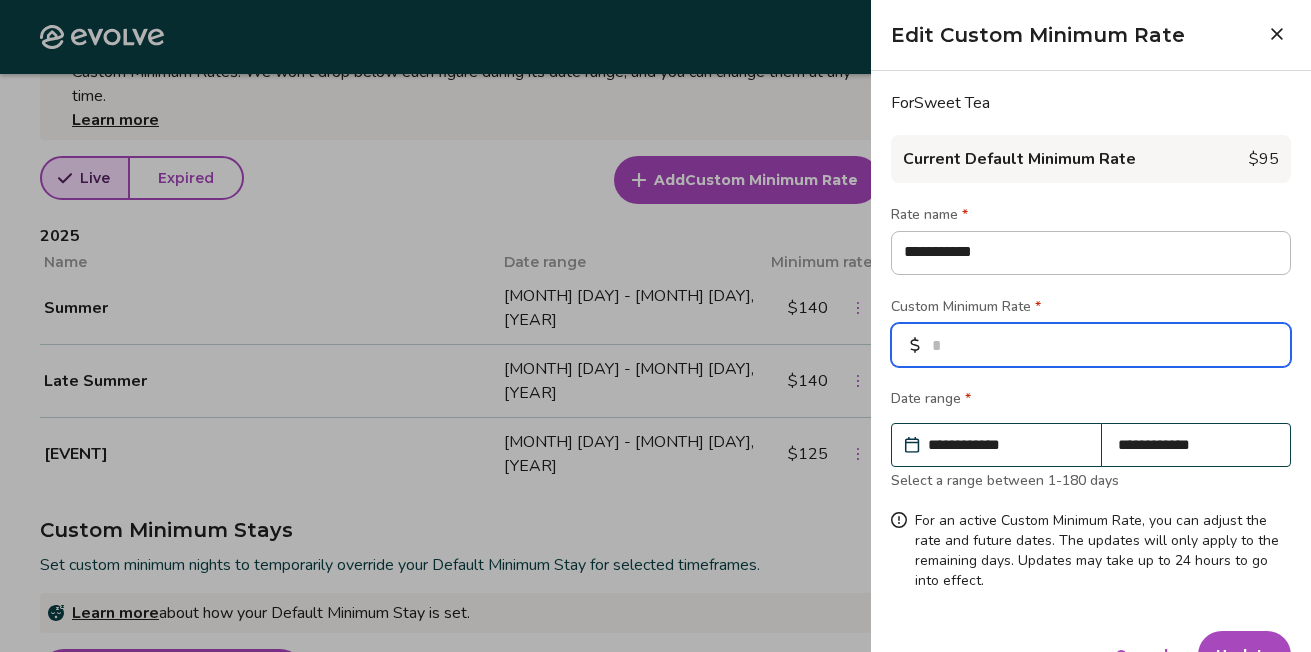 type on "*" 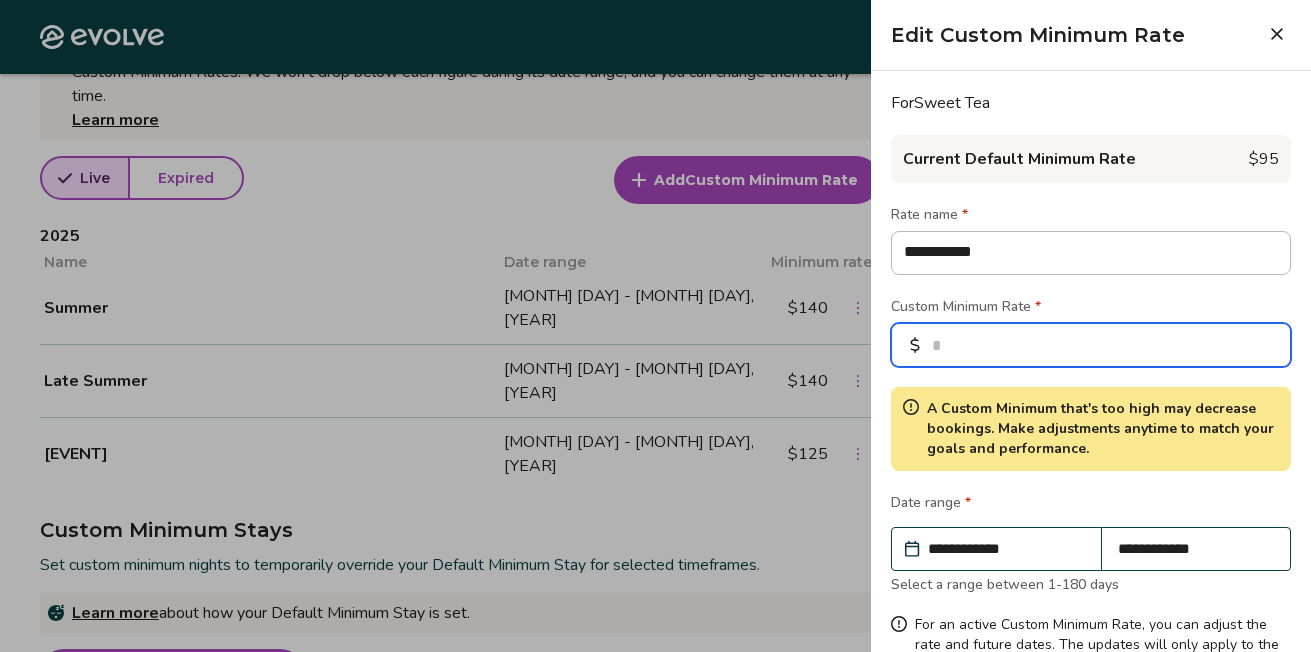 type on "***" 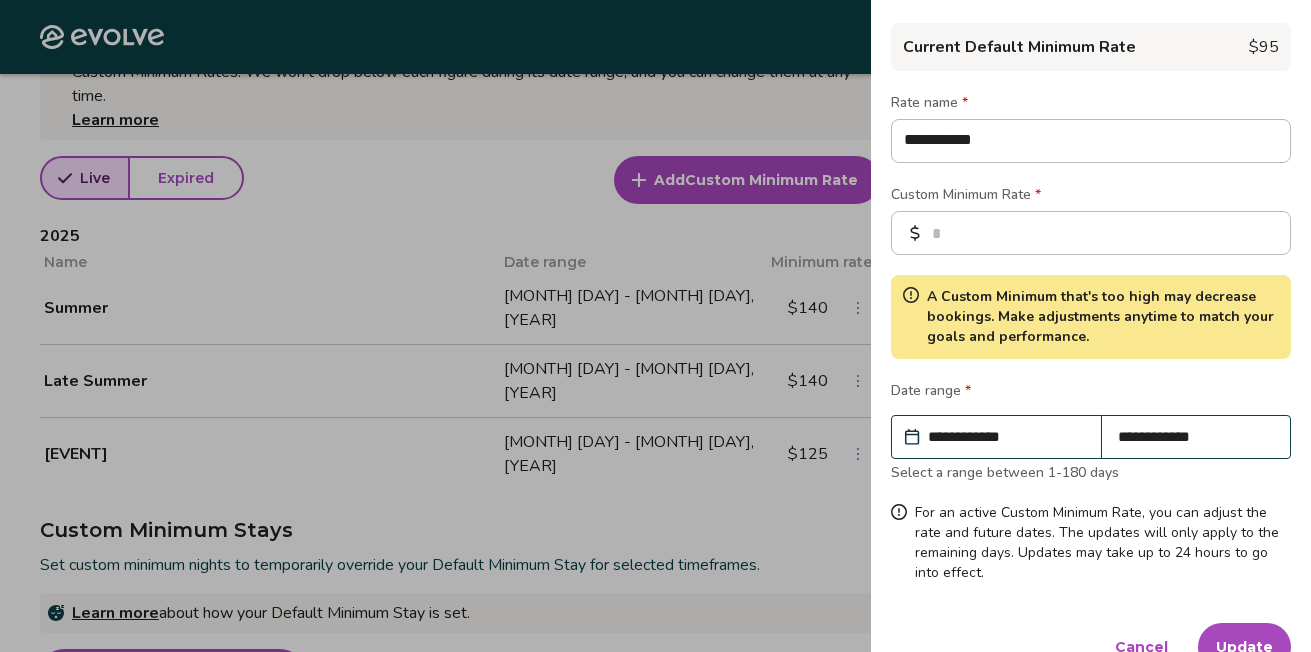 scroll, scrollTop: 151, scrollLeft: 0, axis: vertical 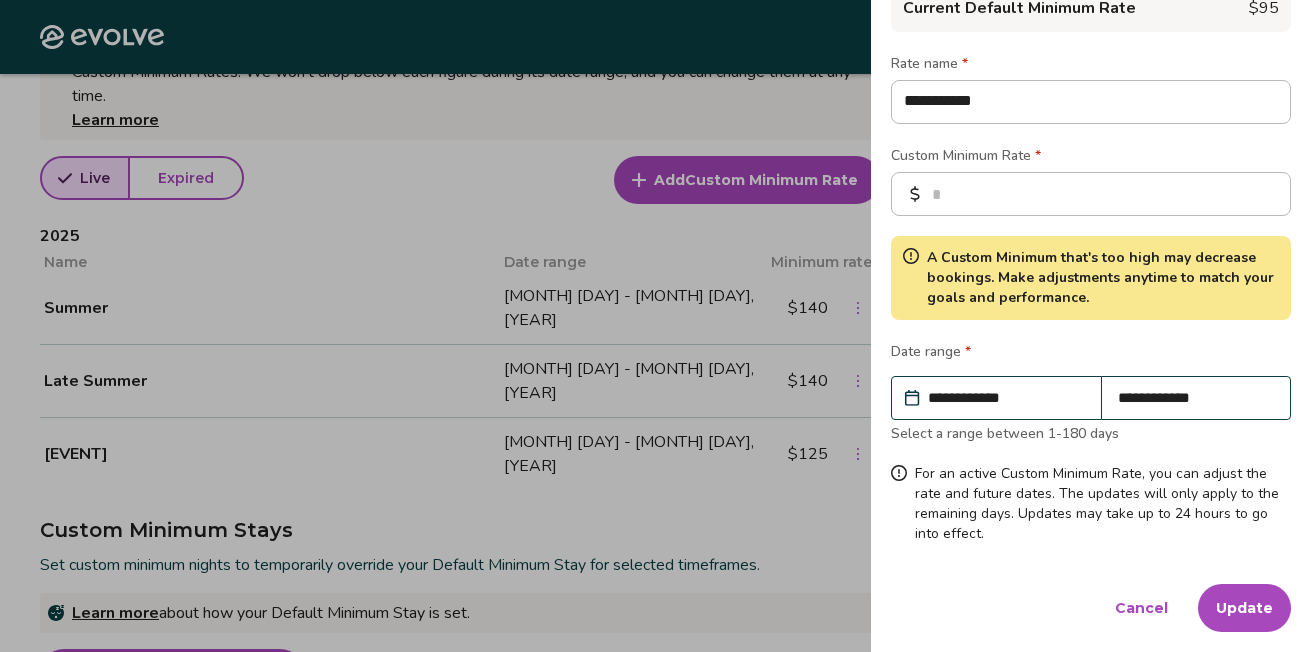 click on "Update" at bounding box center [1244, 608] 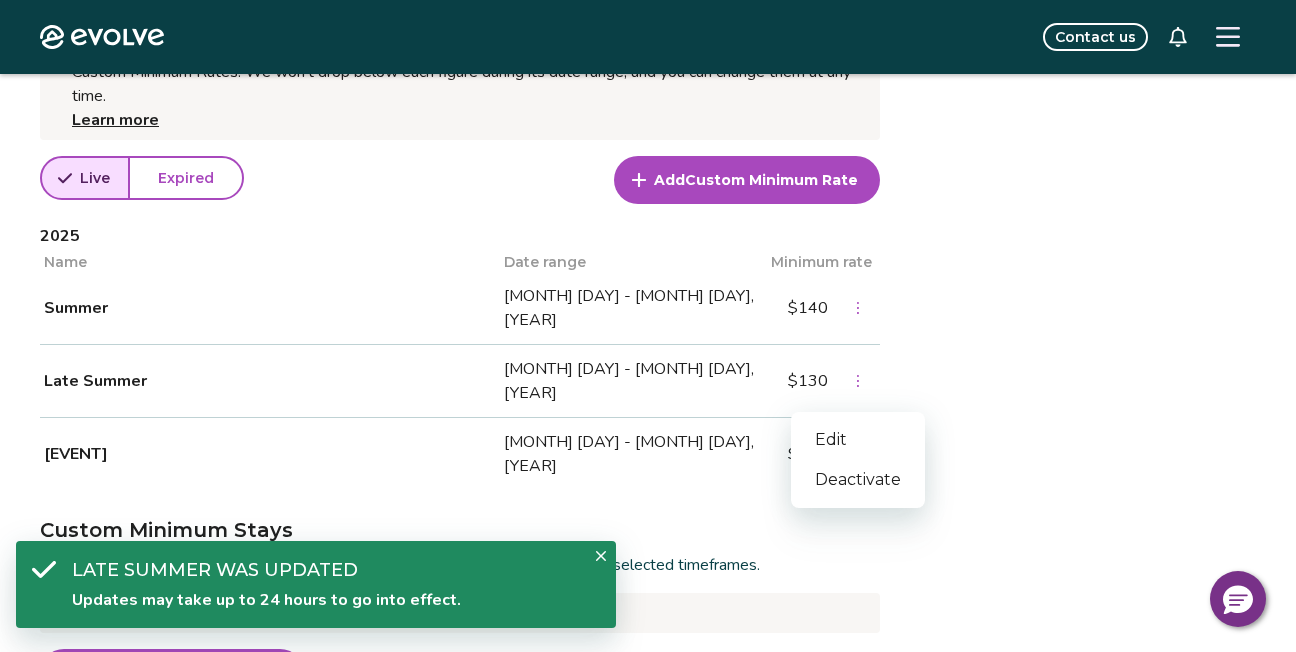click 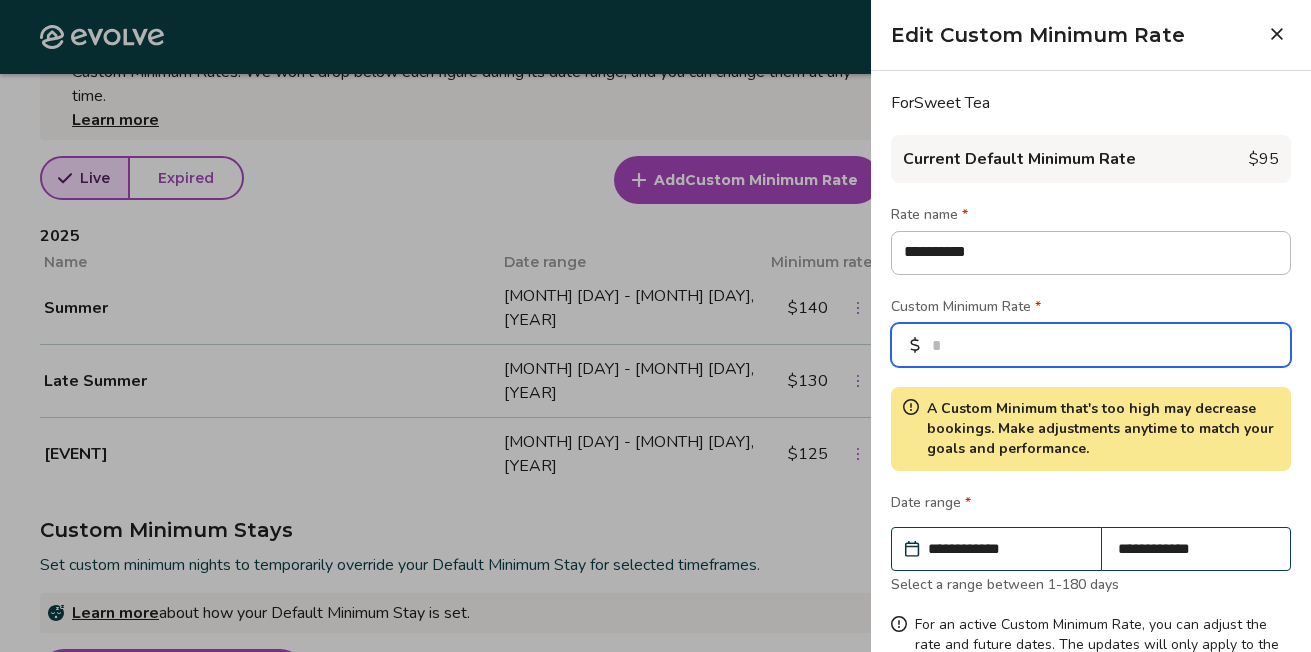 drag, startPoint x: 961, startPoint y: 339, endPoint x: 932, endPoint y: 343, distance: 29.274563 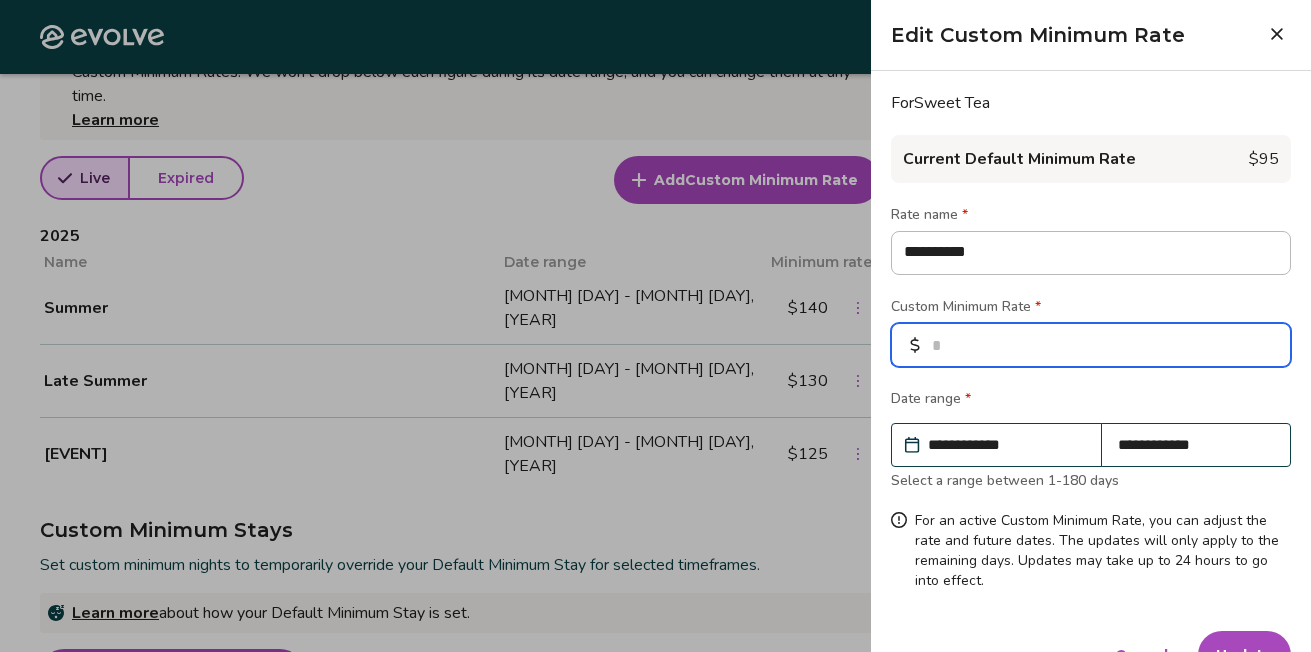 type on "*" 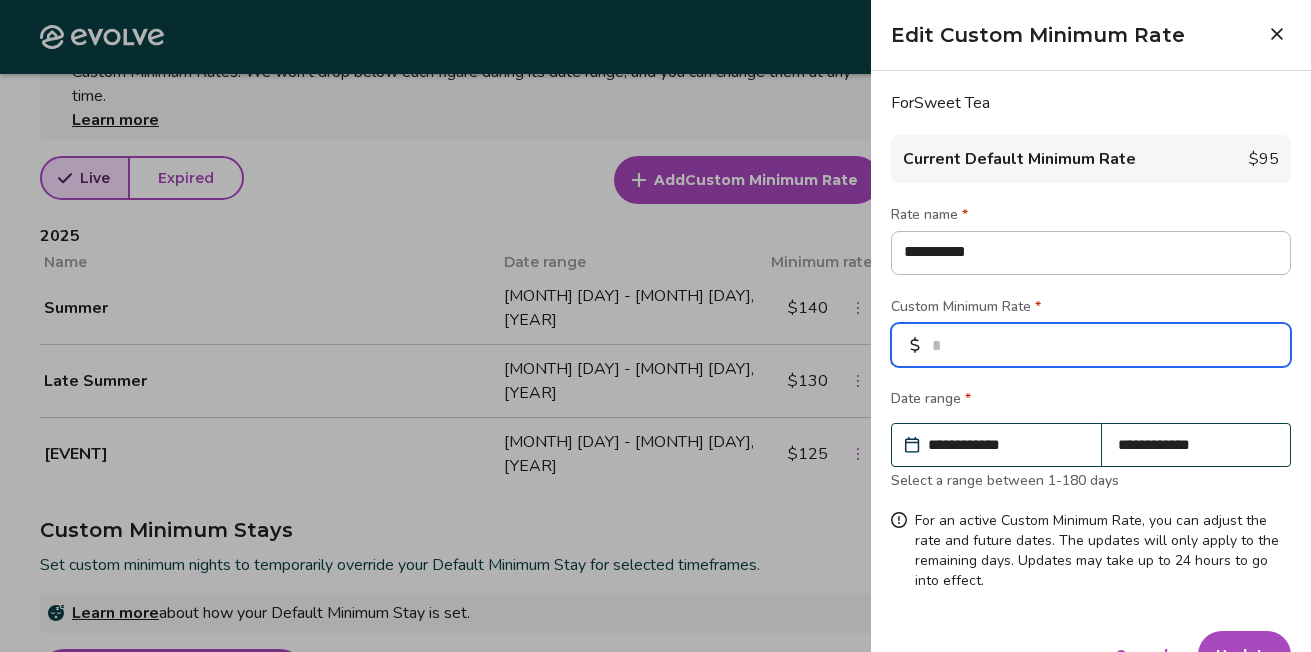 type on "**" 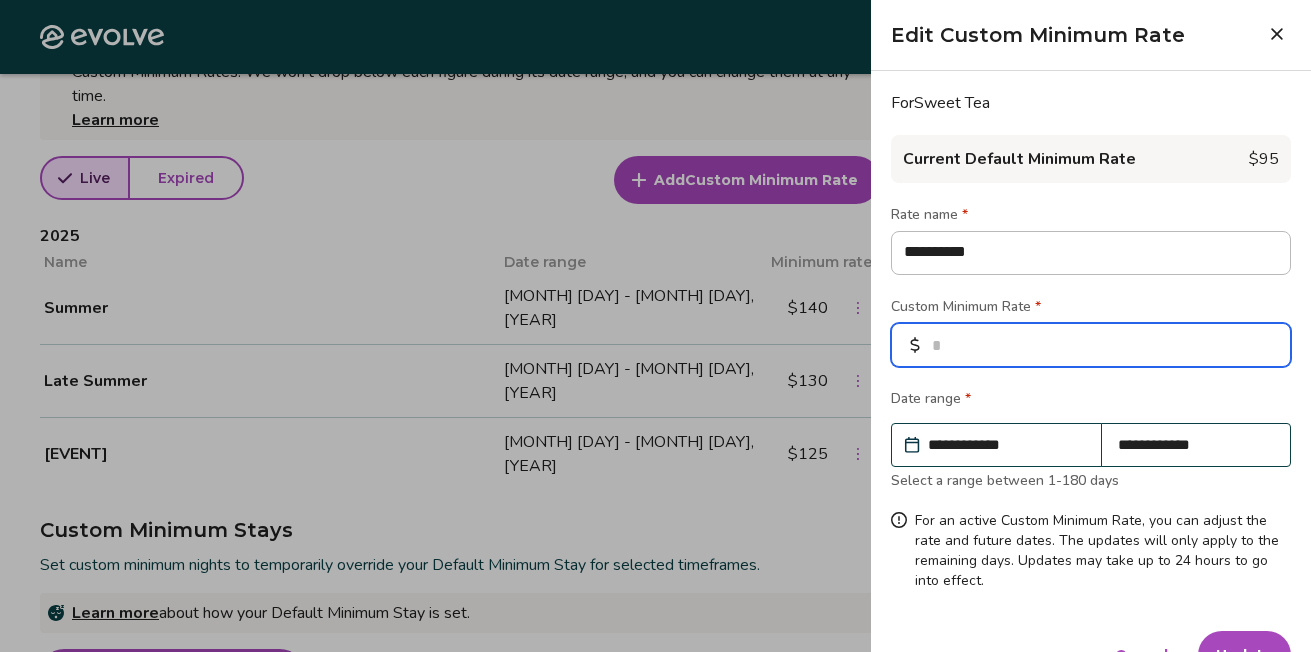 type on "*" 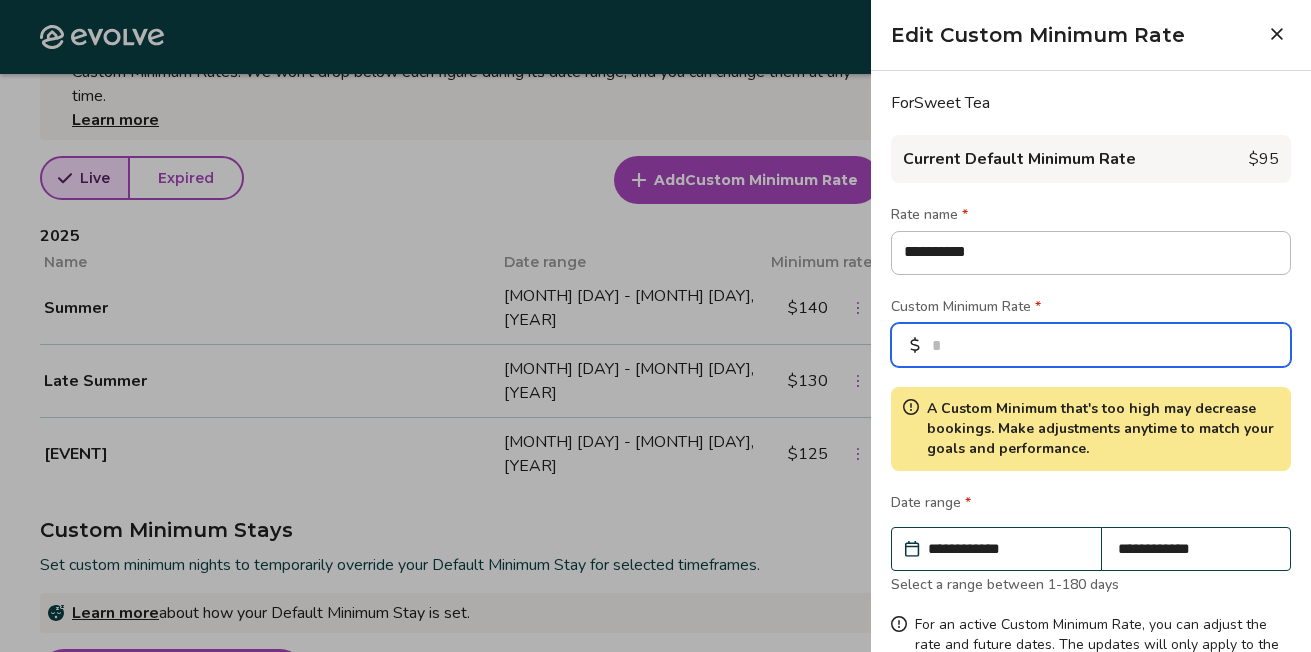 type on "***" 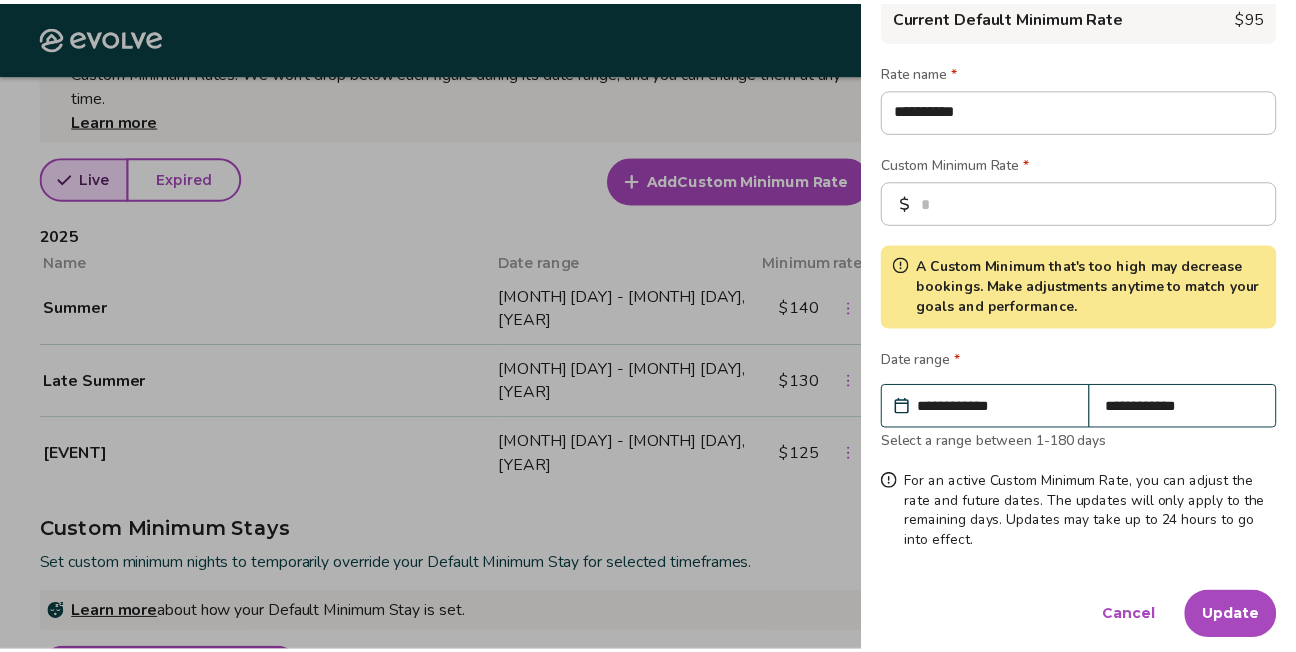scroll, scrollTop: 151, scrollLeft: 0, axis: vertical 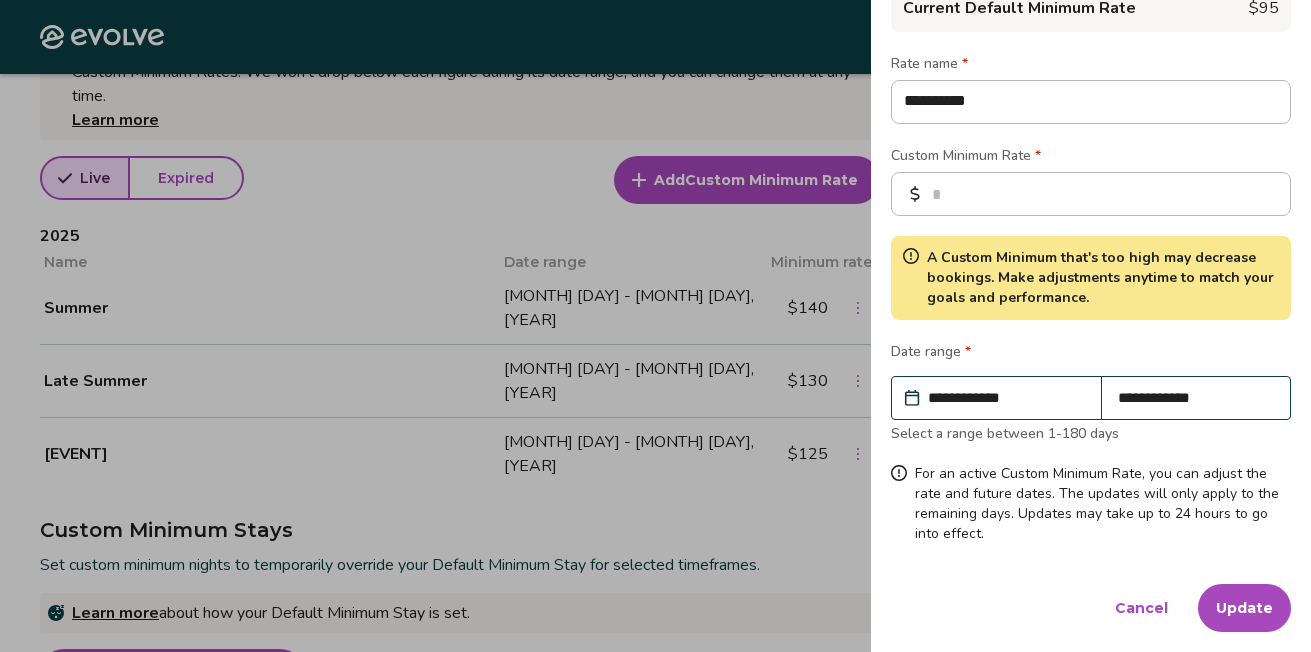 click on "Update" at bounding box center [1244, 608] 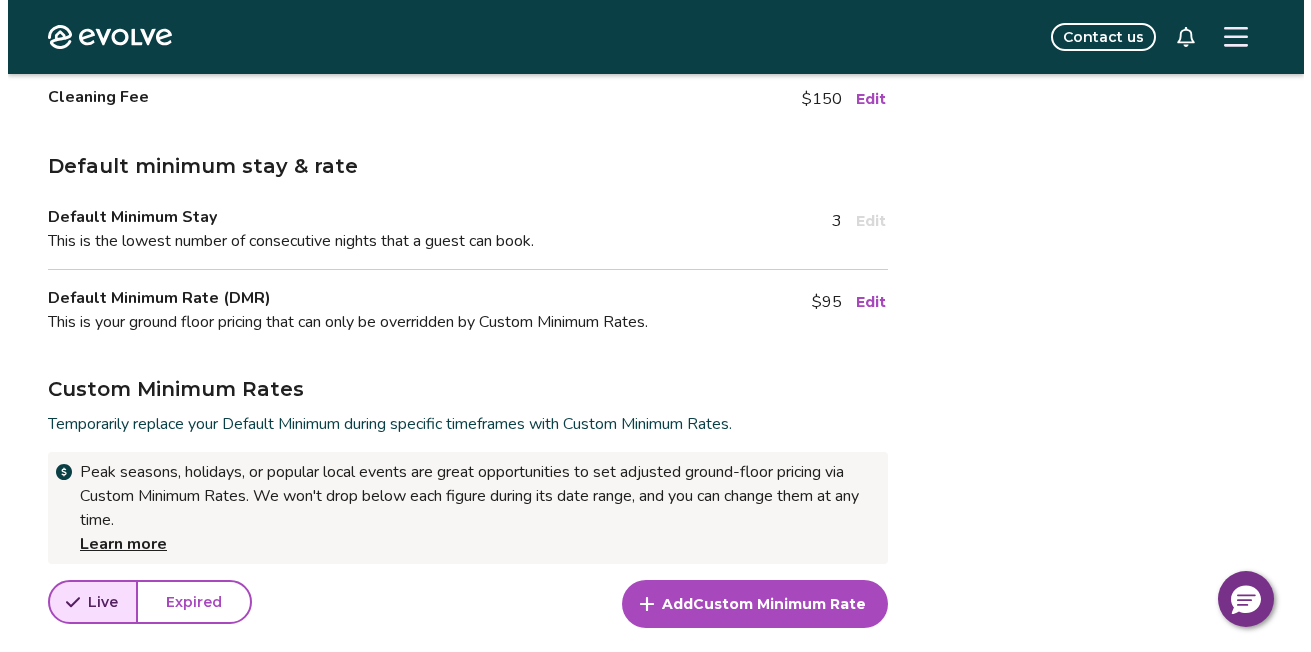 scroll, scrollTop: 0, scrollLeft: 0, axis: both 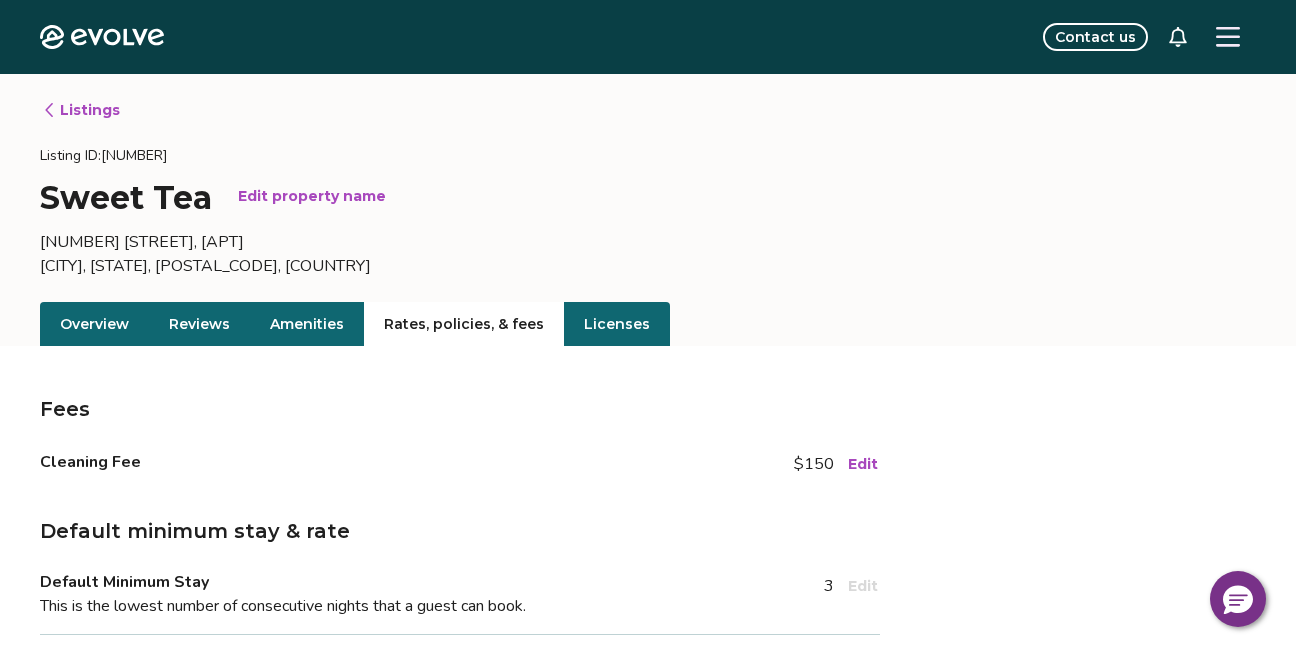 click 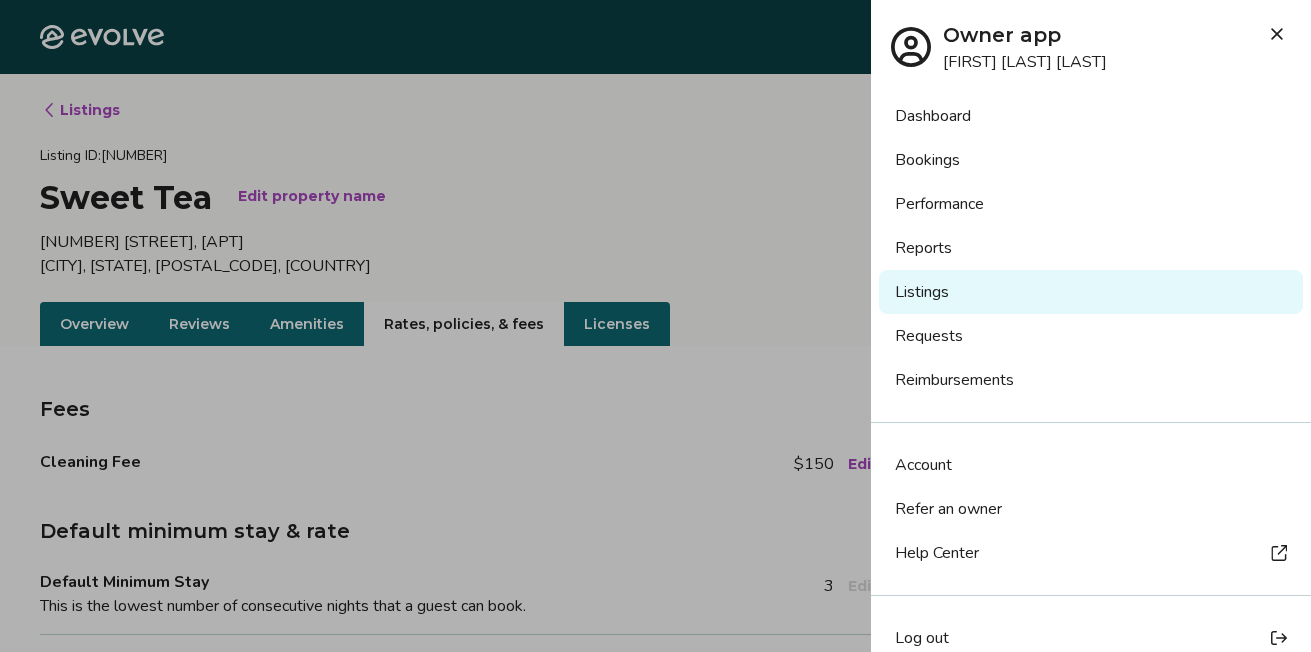 click on "Log out" at bounding box center (922, 638) 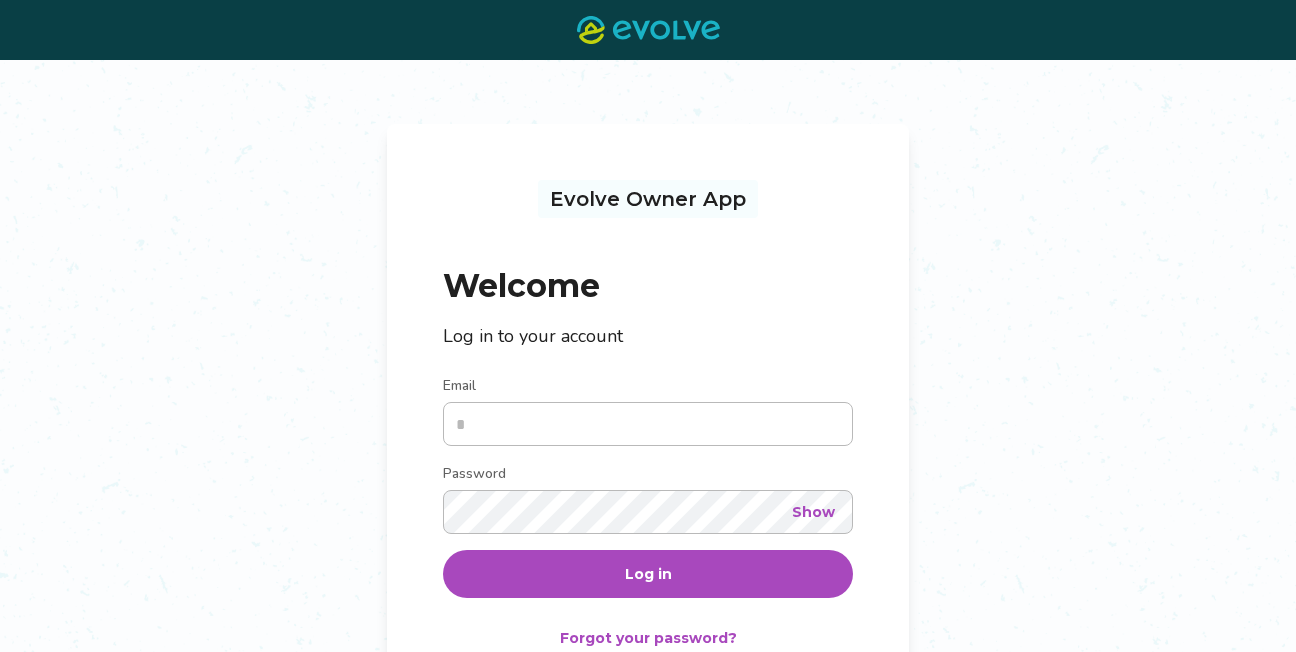 scroll, scrollTop: 0, scrollLeft: 0, axis: both 